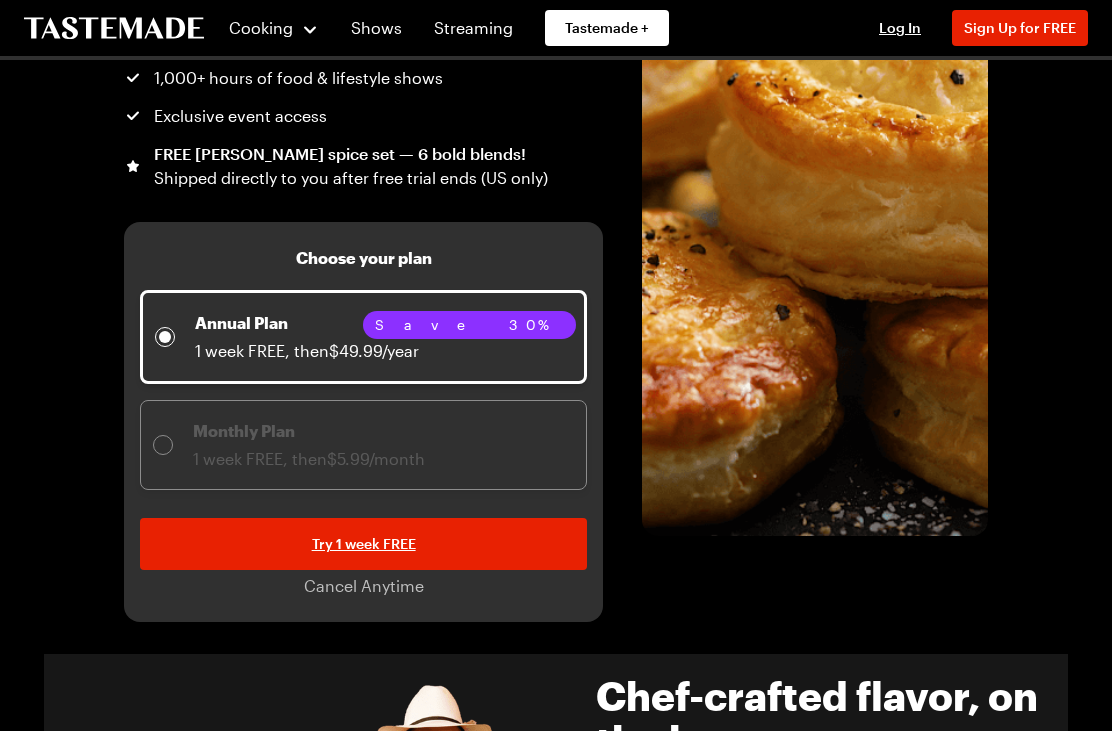 scroll, scrollTop: 367, scrollLeft: 0, axis: vertical 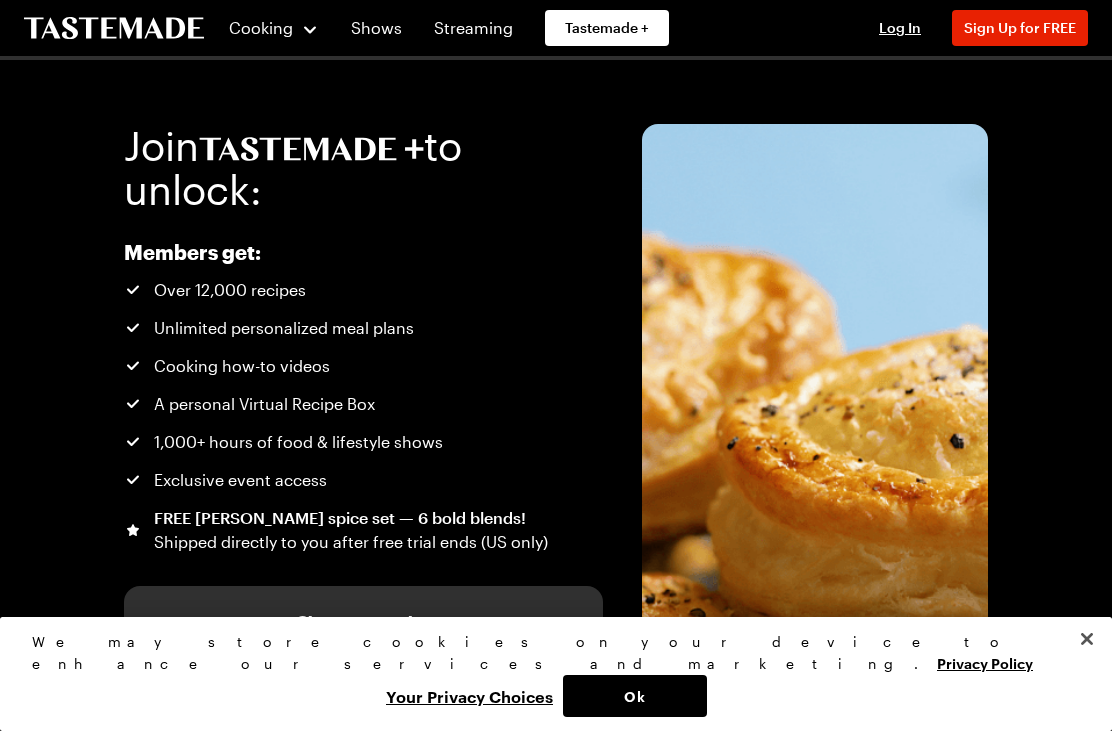 click at bounding box center (1087, 639) 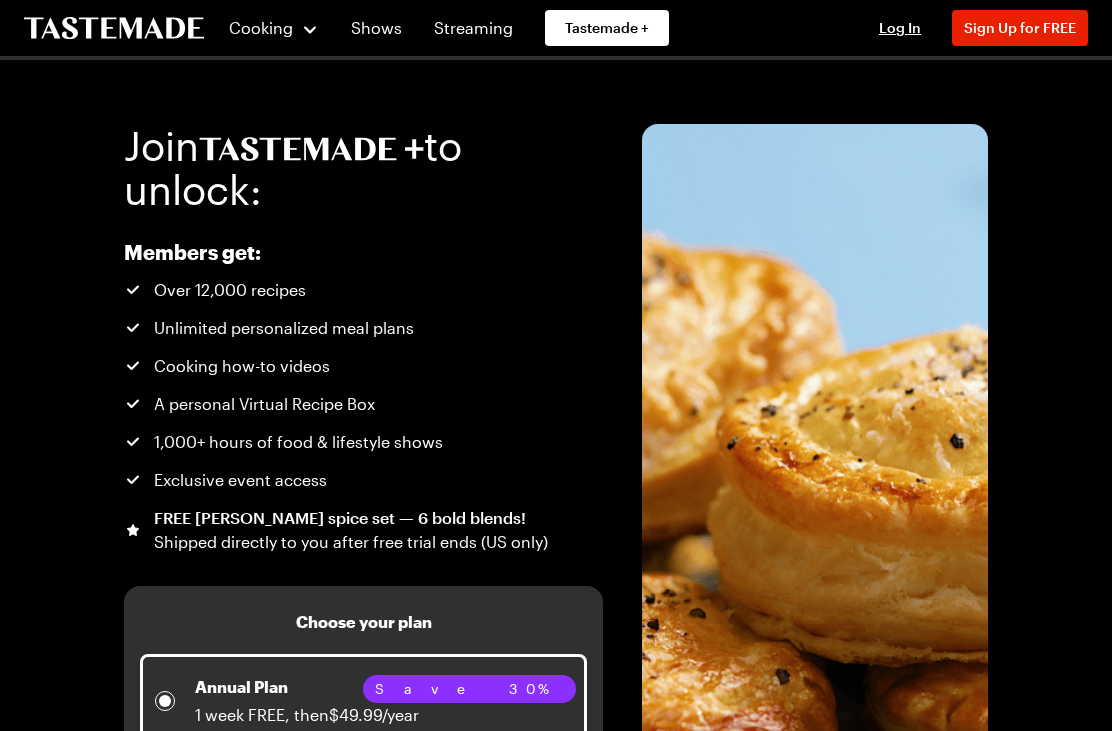 scroll, scrollTop: 0, scrollLeft: 0, axis: both 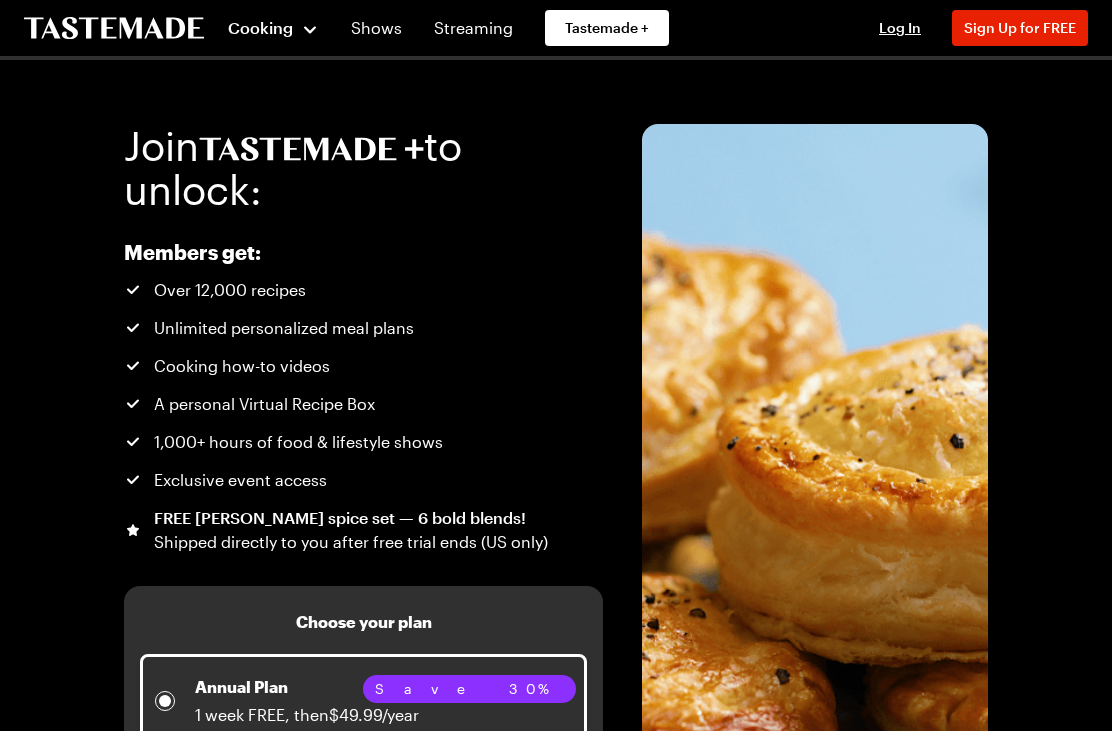 click on "Cooking" at bounding box center (273, 28) 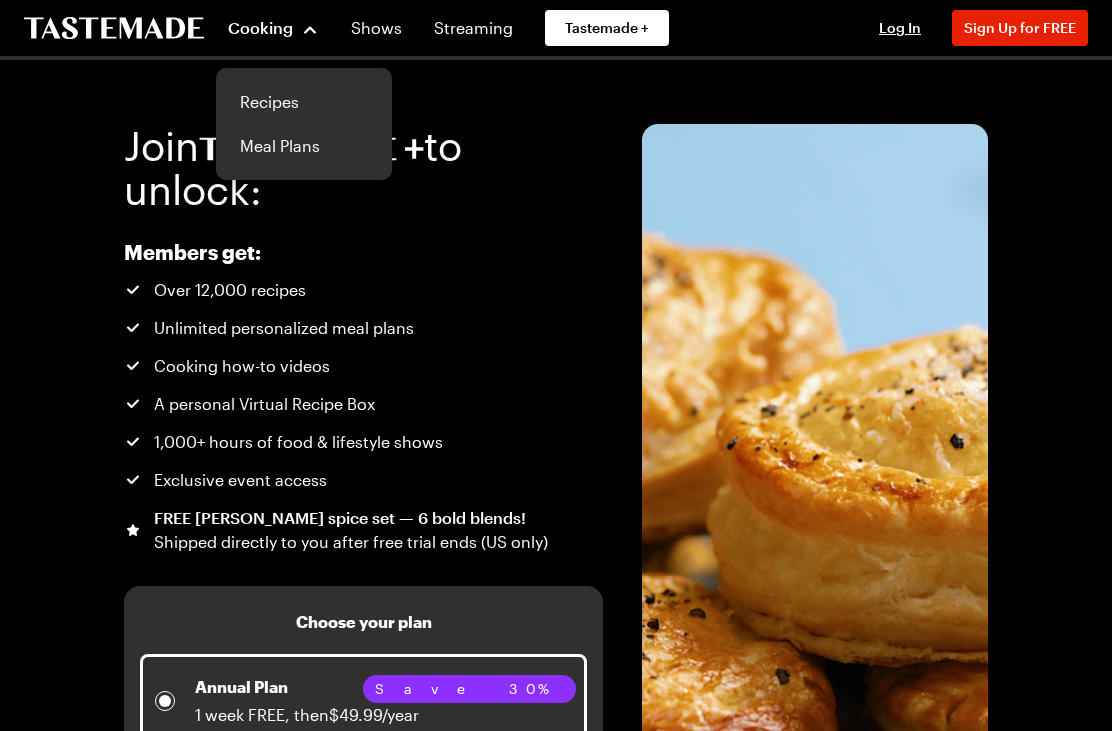 click on "Recipes" at bounding box center (304, 102) 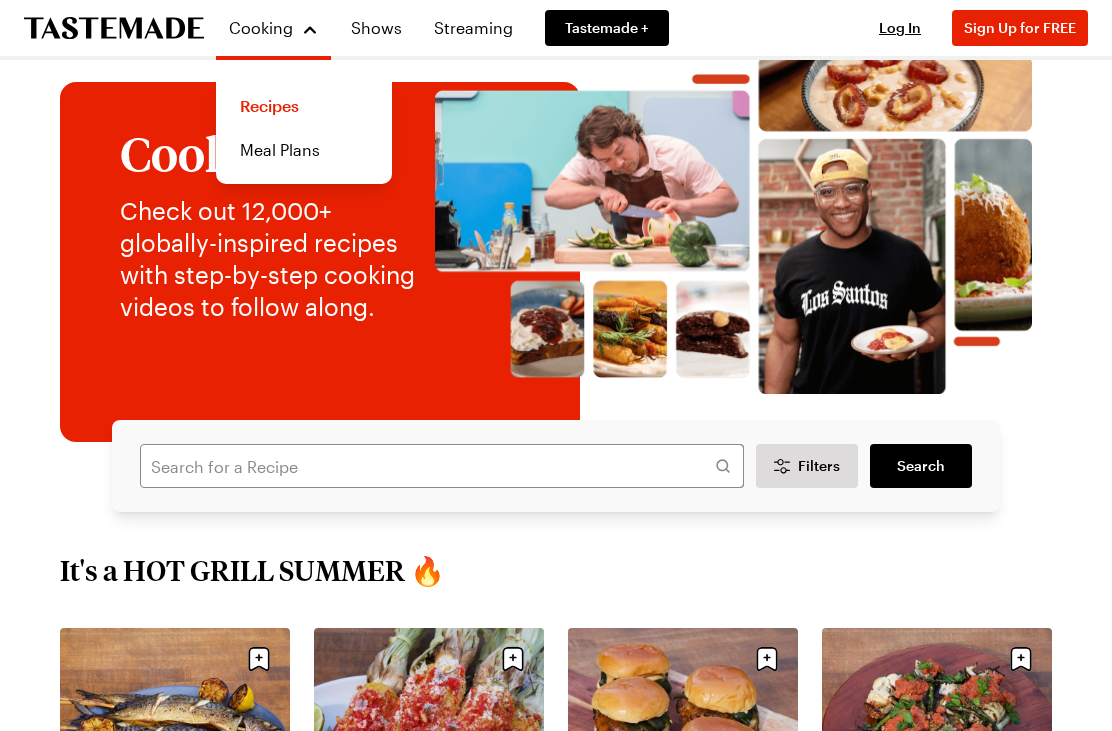 scroll, scrollTop: 66, scrollLeft: 0, axis: vertical 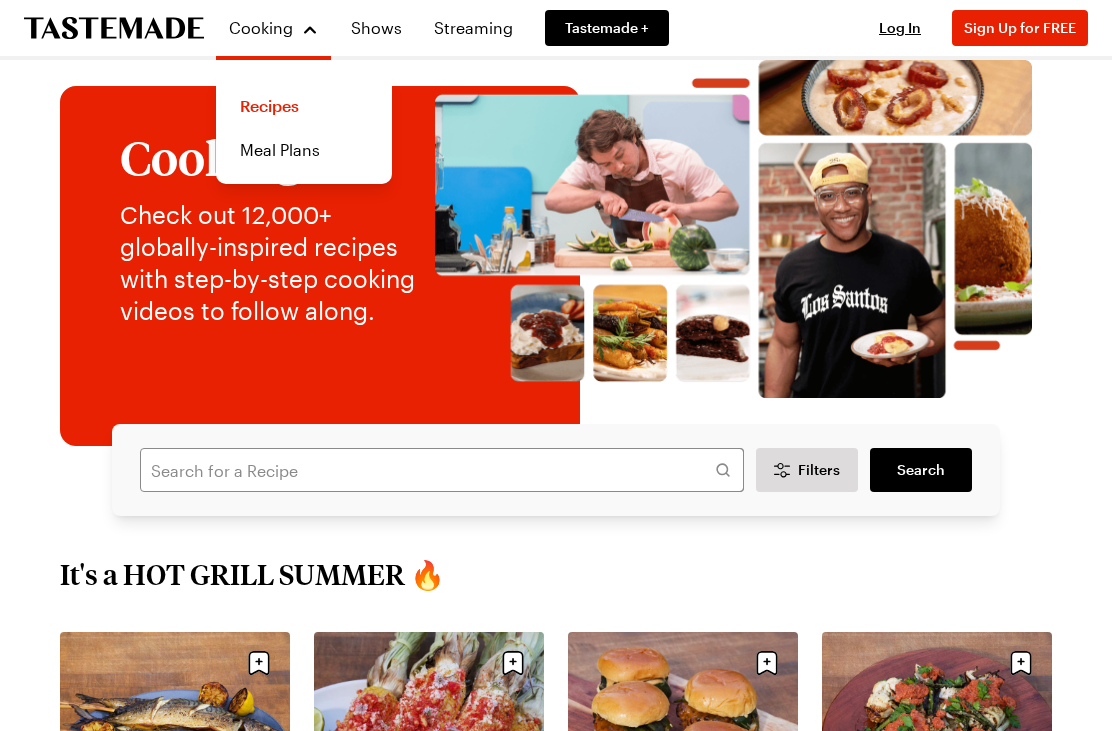 click at bounding box center (733, 229) 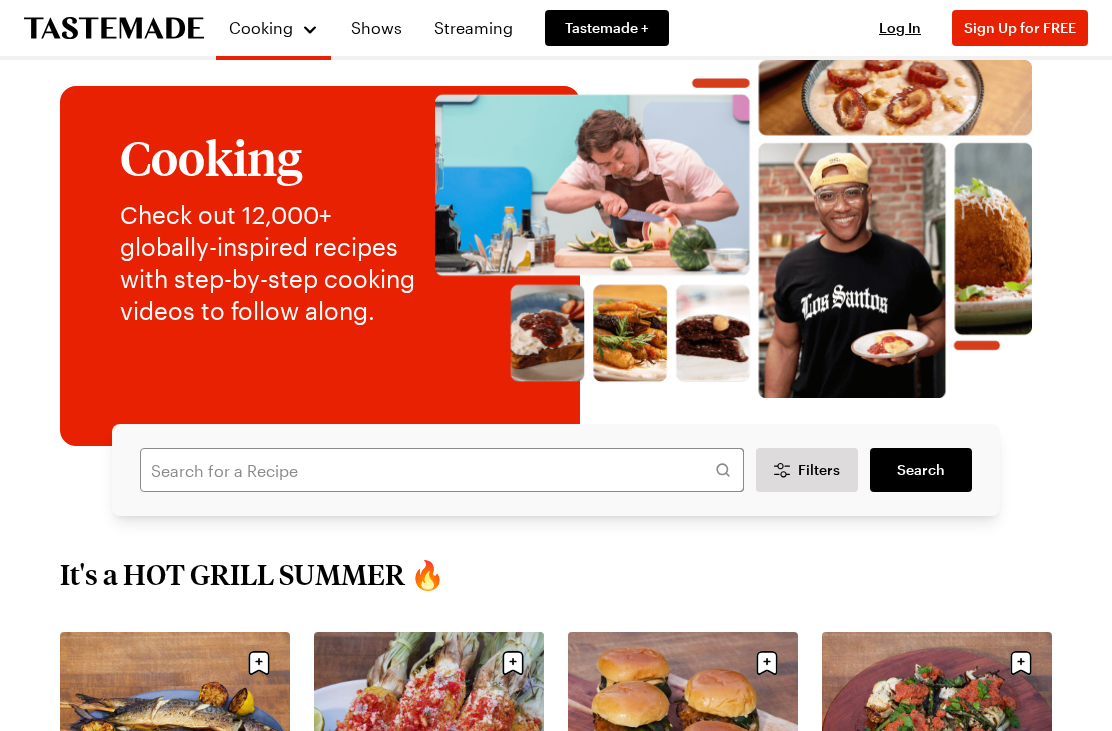 click at bounding box center (733, 229) 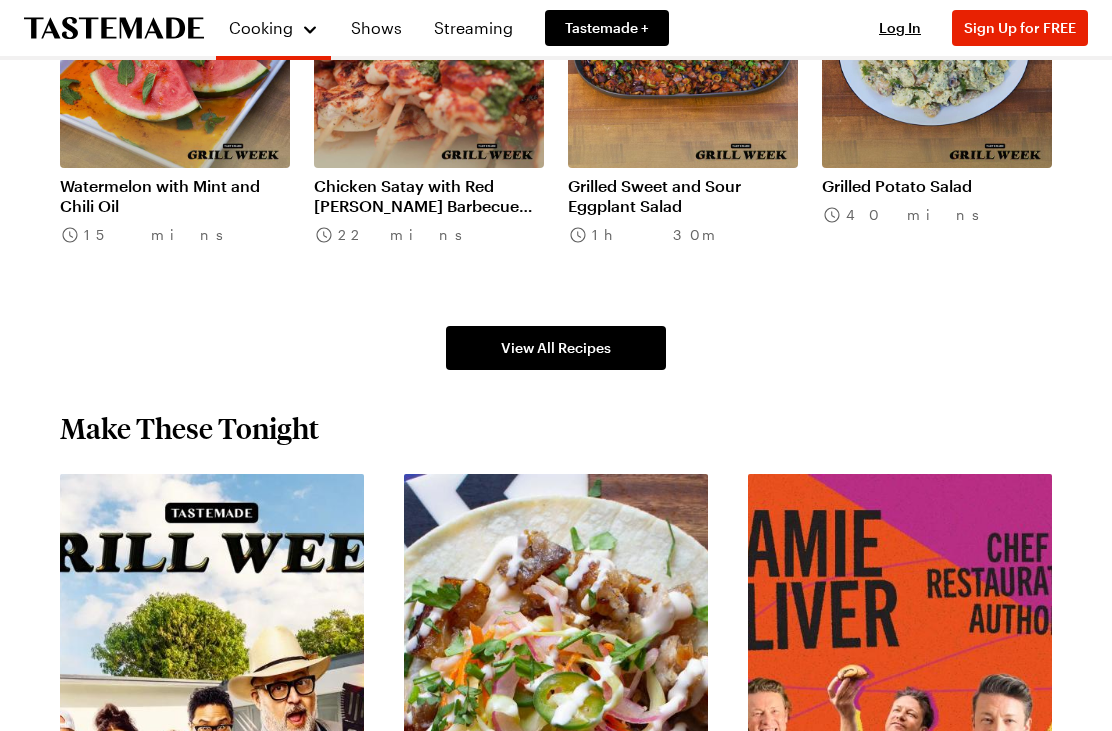 scroll, scrollTop: 1153, scrollLeft: 0, axis: vertical 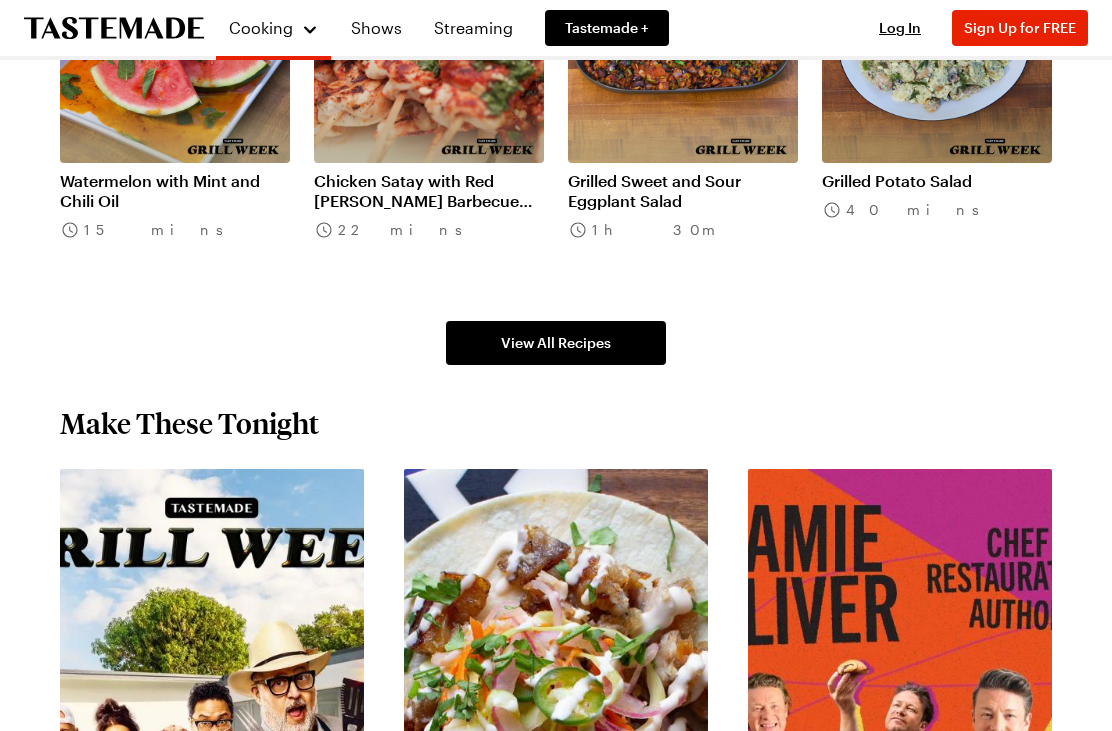 click on "View All Recipes" at bounding box center [556, 343] 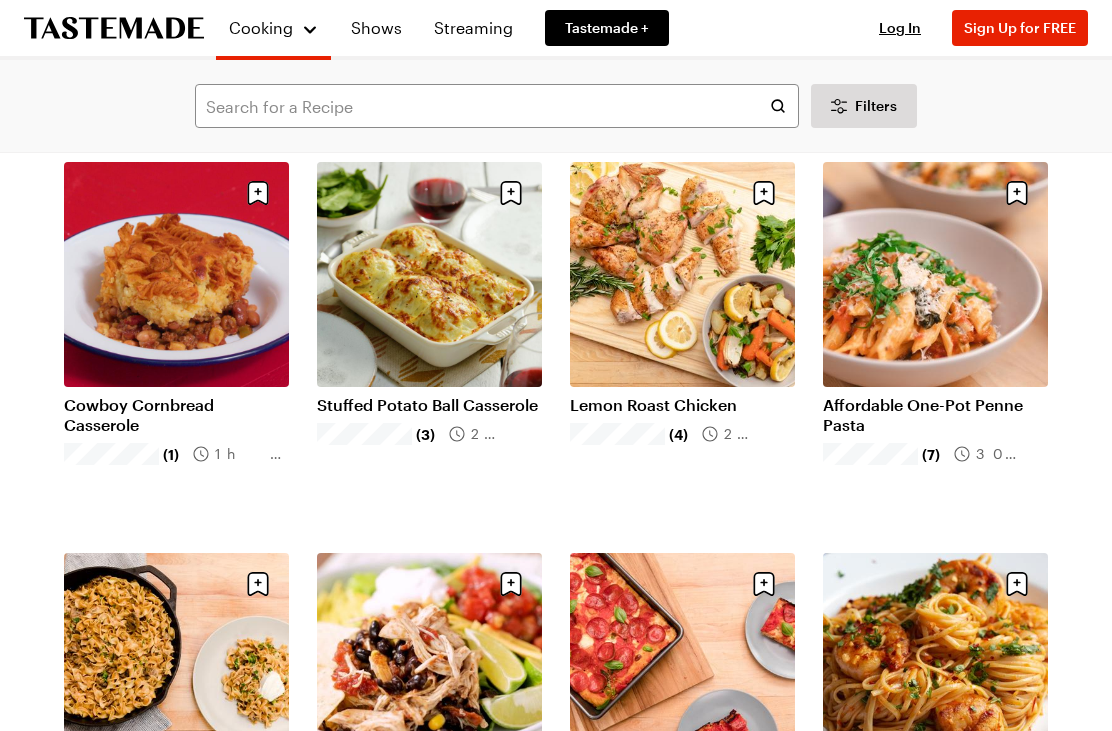 scroll, scrollTop: 521, scrollLeft: 0, axis: vertical 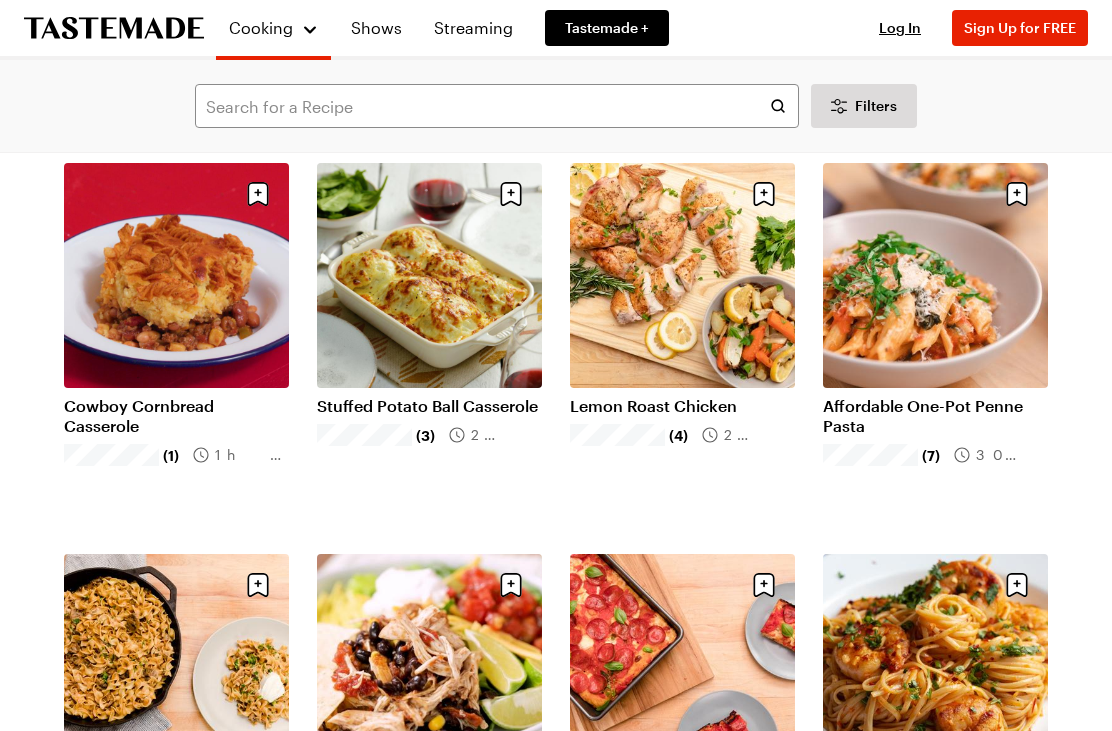 click on "Lemon Roast Chicken" at bounding box center [682, 406] 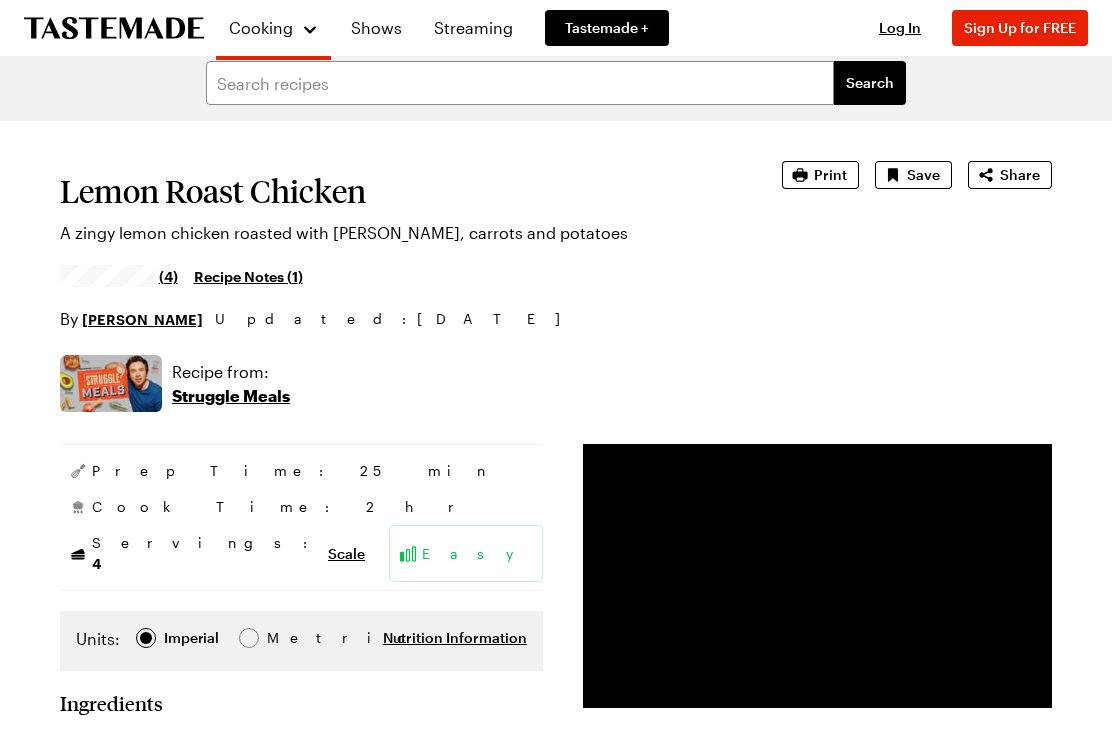scroll, scrollTop: 0, scrollLeft: 0, axis: both 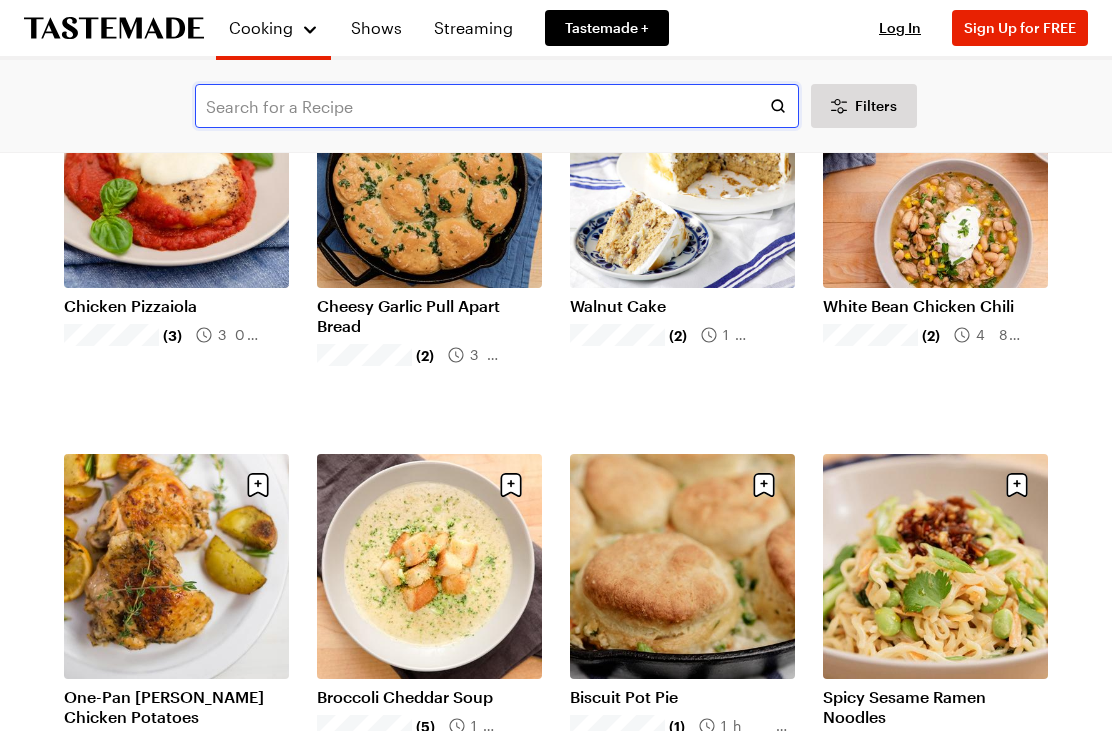 click at bounding box center [497, 106] 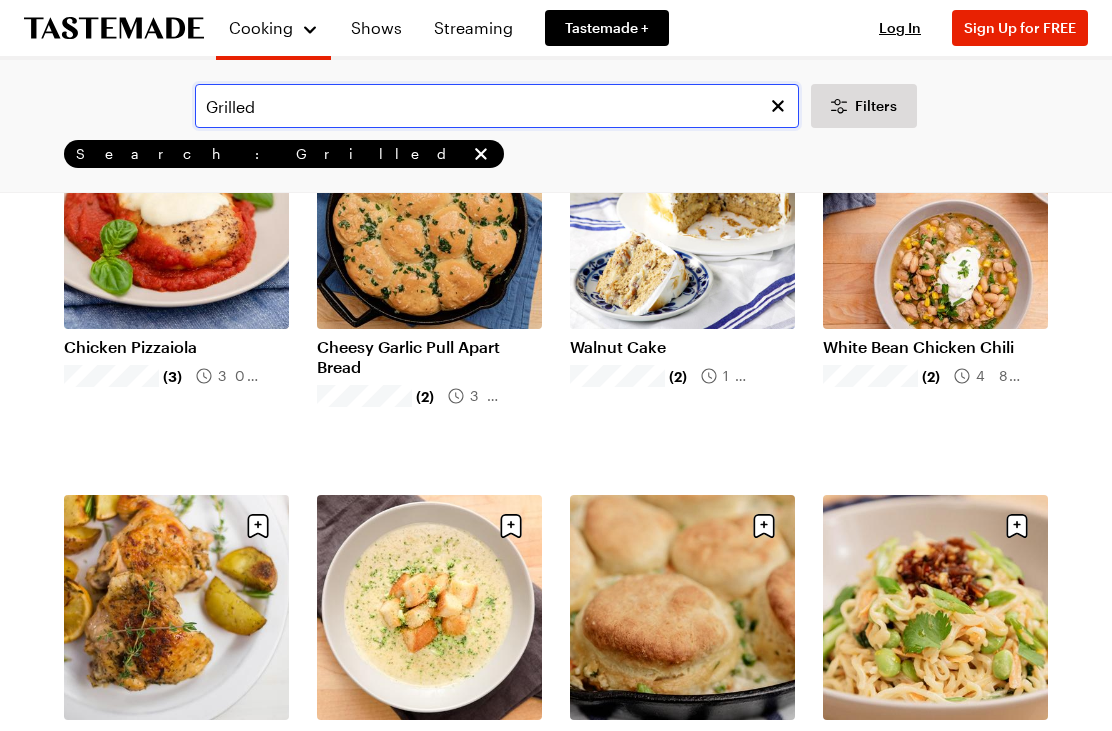 scroll, scrollTop: 0, scrollLeft: 0, axis: both 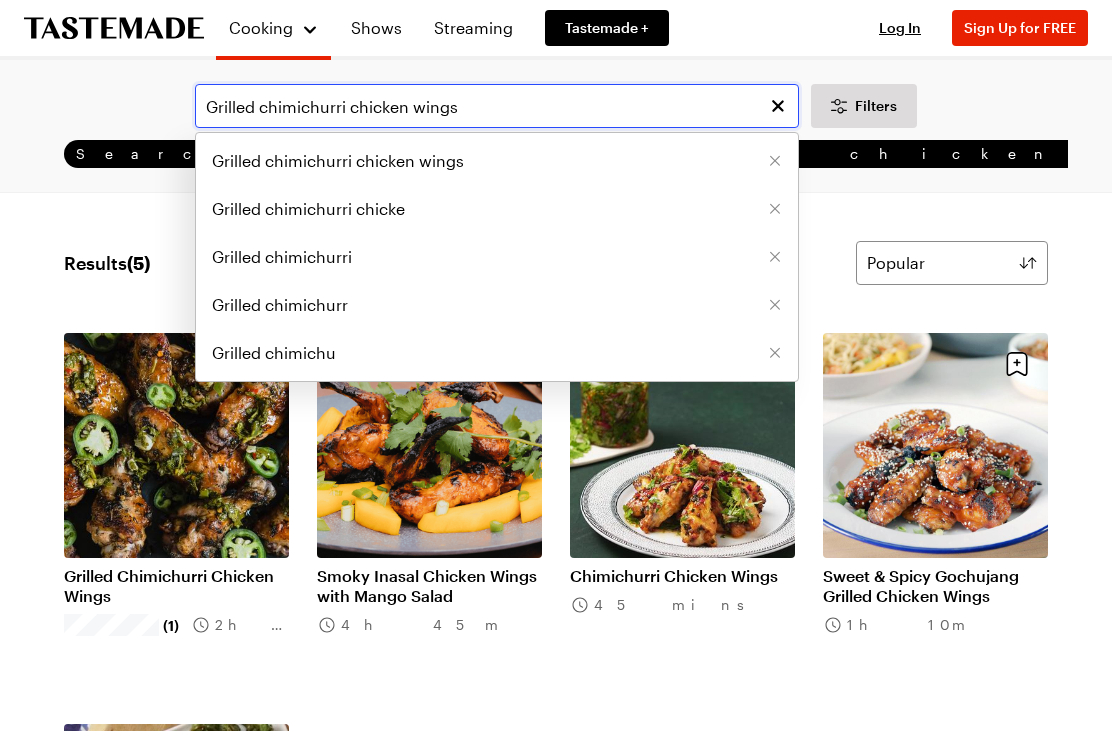 type on "Grilled chimichurri chicken wings" 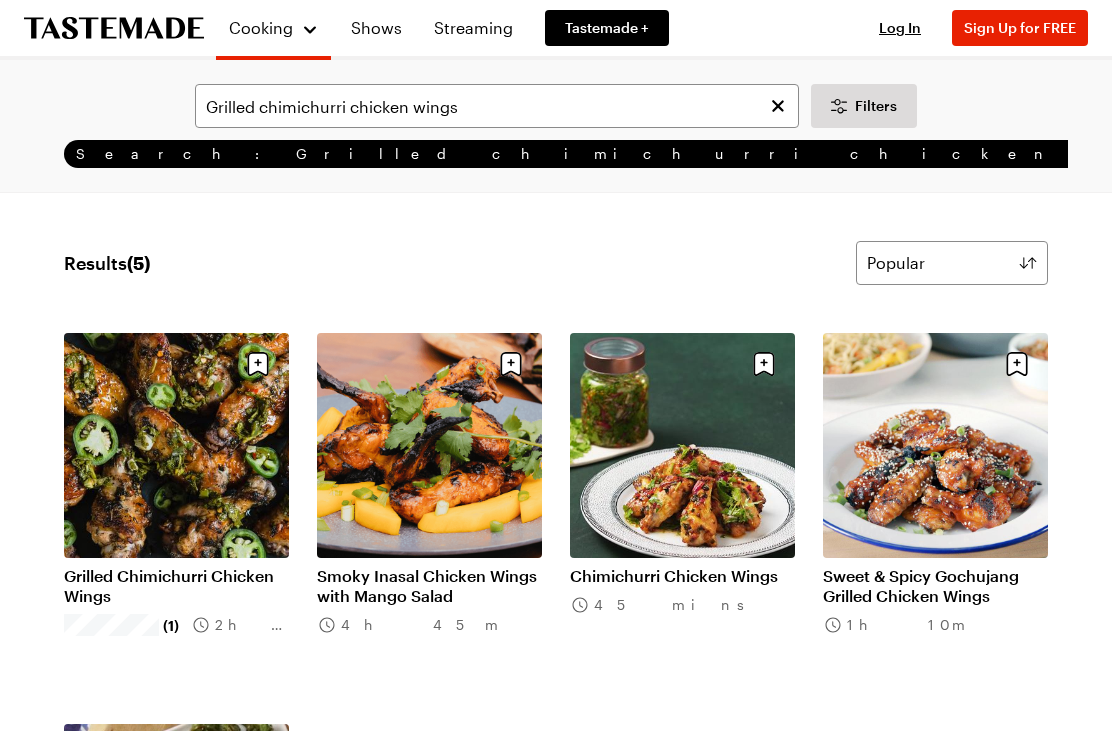click on "Chimichurri Chicken Wings" at bounding box center (682, 576) 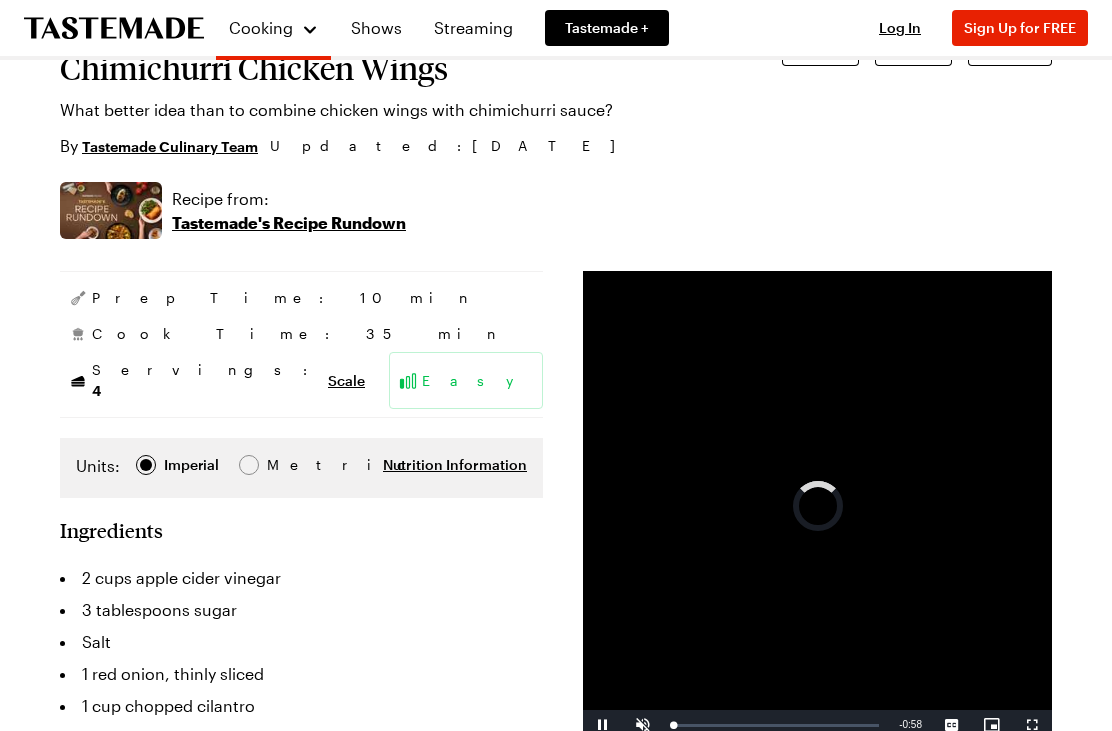 scroll, scrollTop: 138, scrollLeft: 0, axis: vertical 